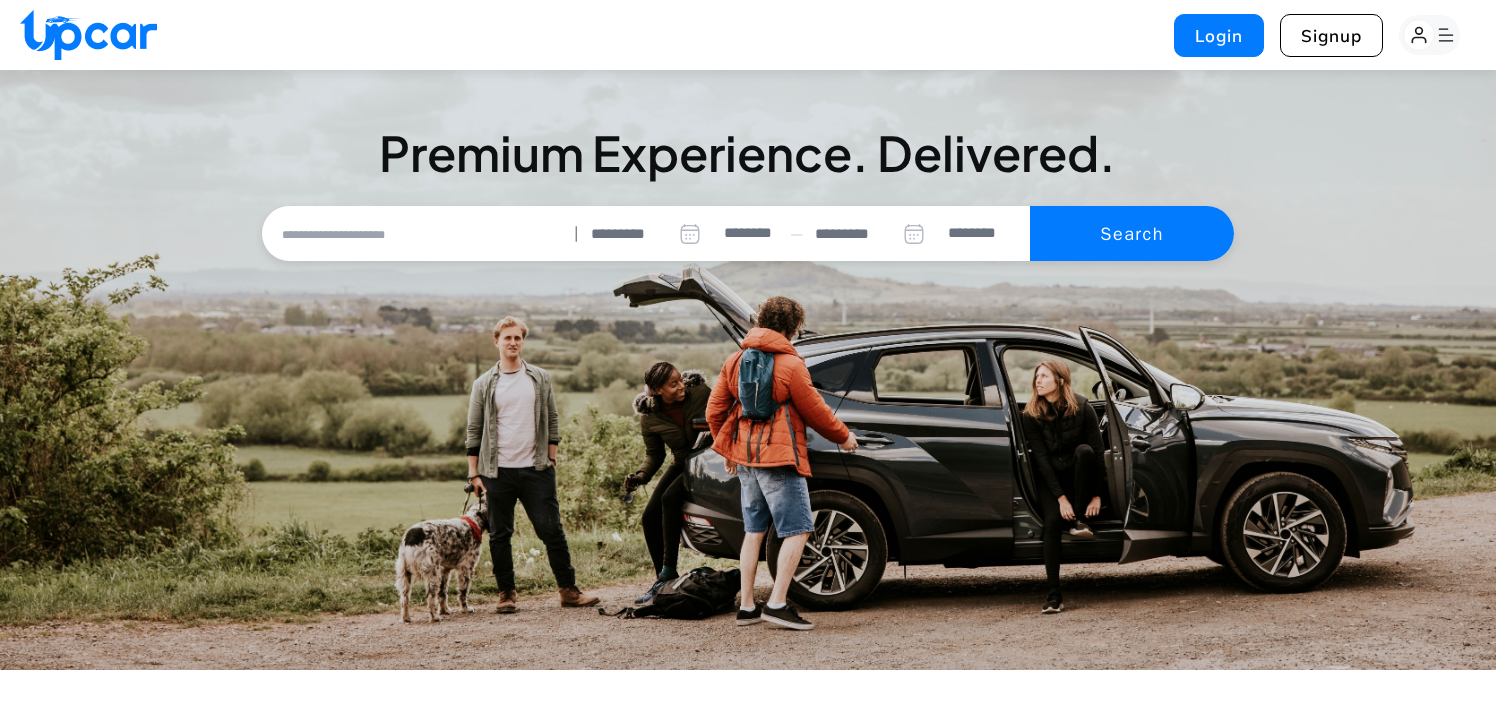 select on "********" 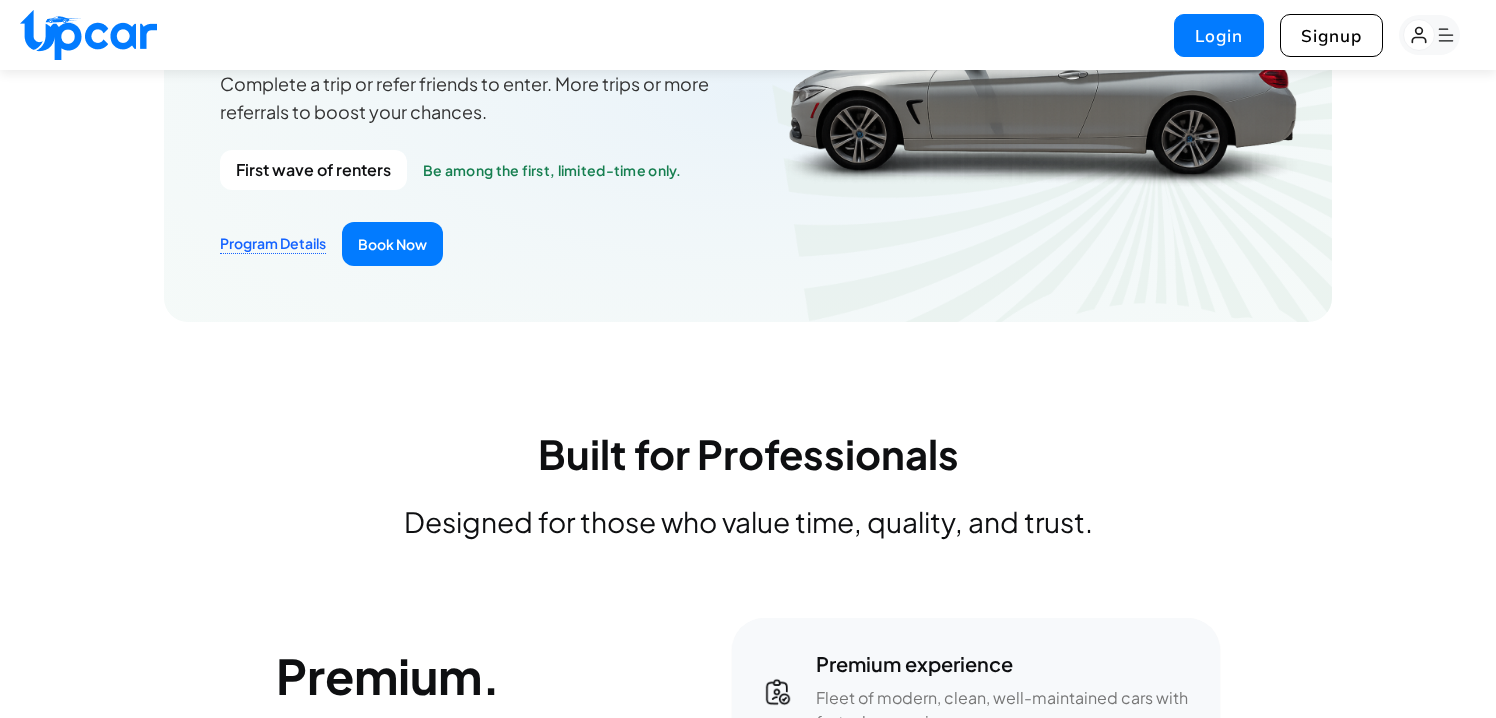 scroll, scrollTop: 2383, scrollLeft: 0, axis: vertical 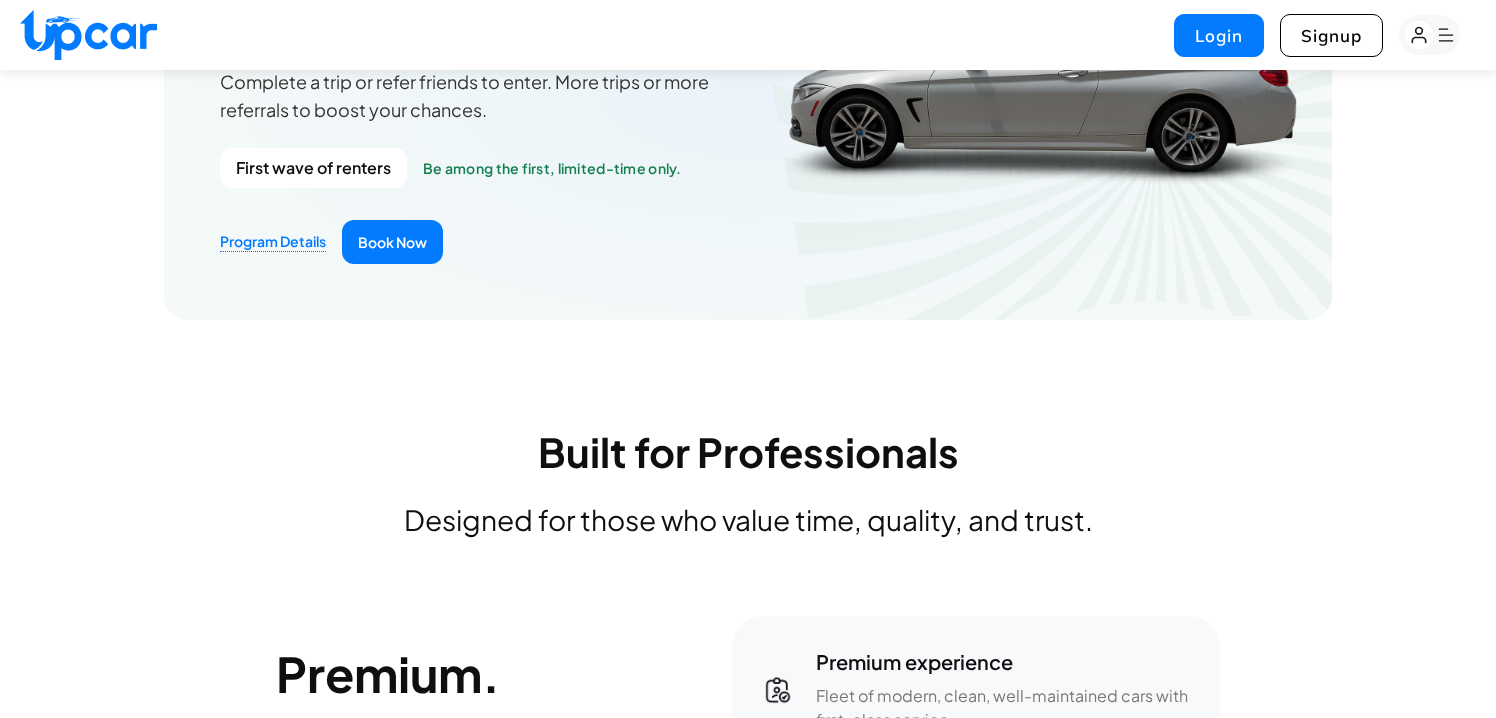 click on "Program Details" at bounding box center [273, 241] 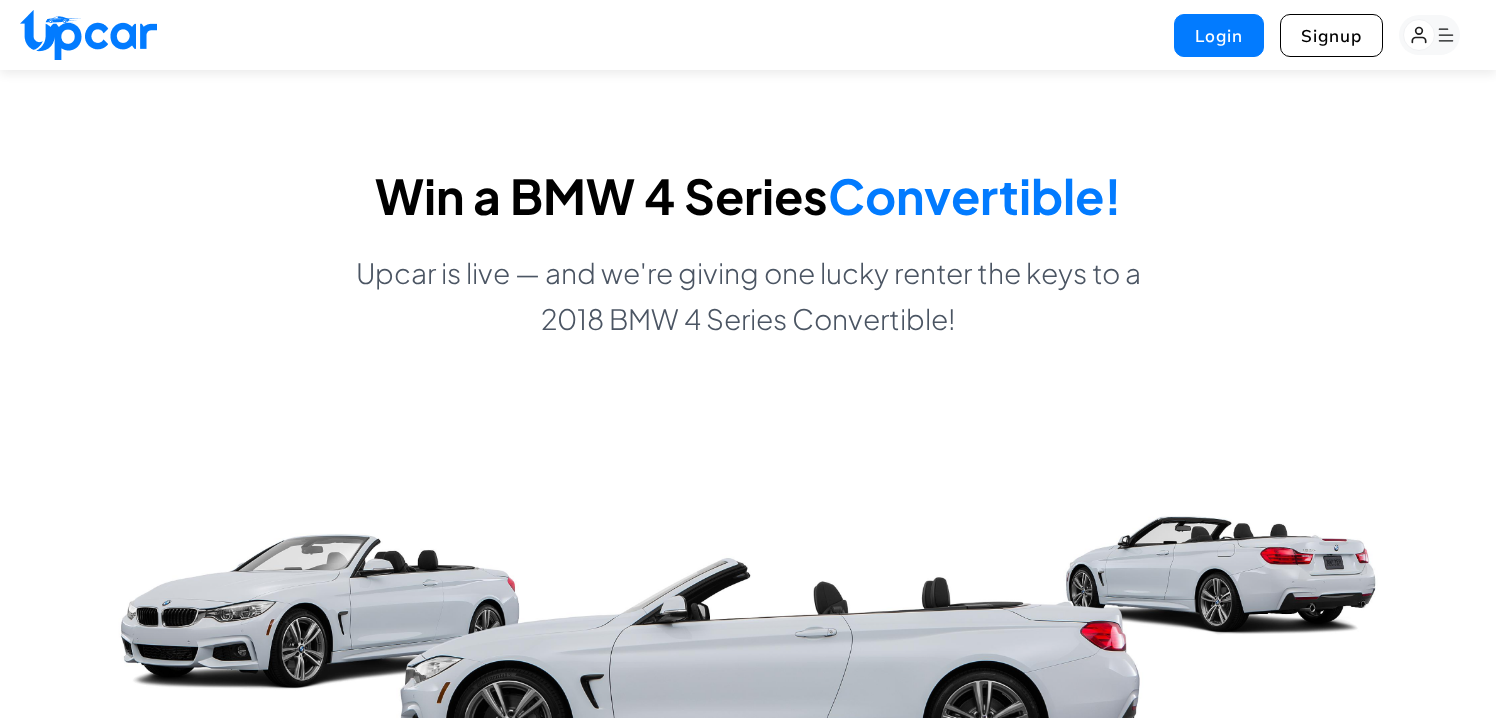 scroll, scrollTop: 0, scrollLeft: 0, axis: both 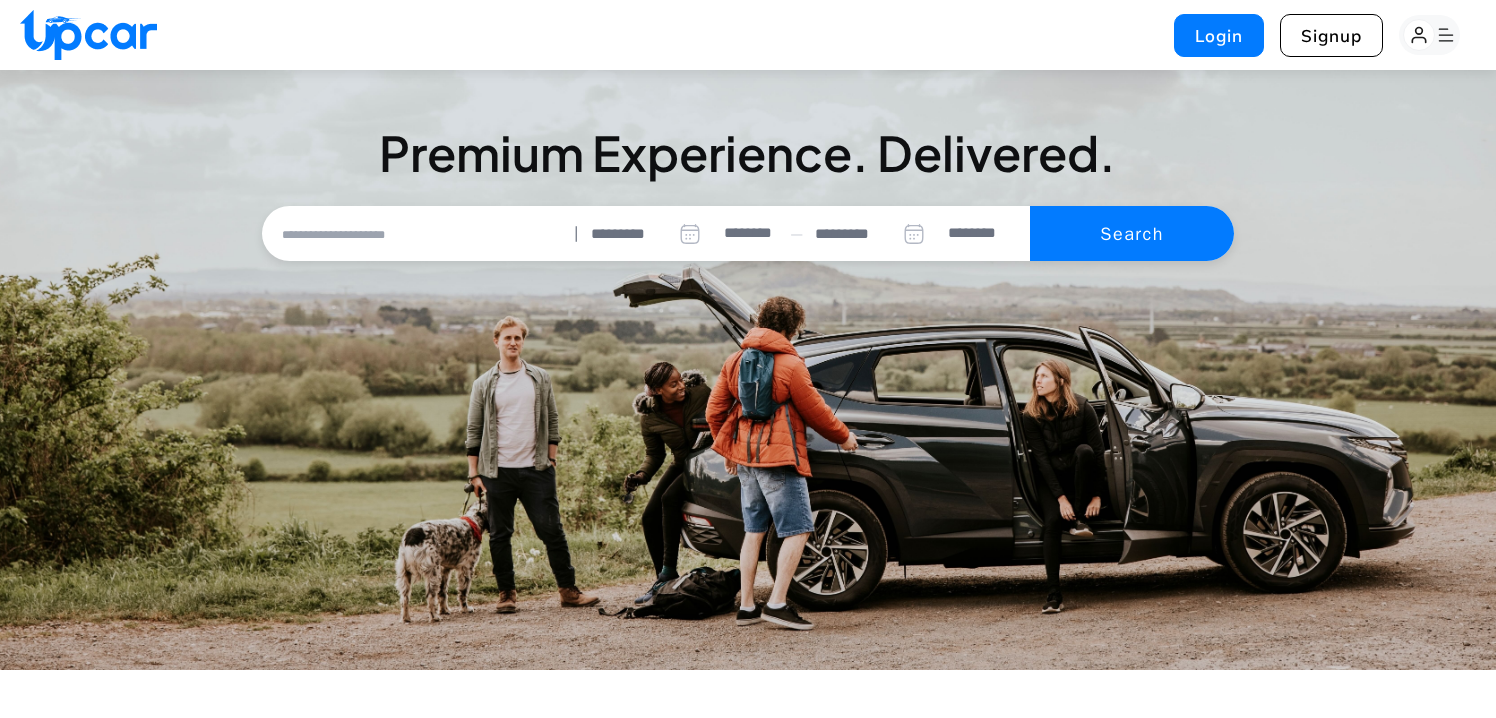 click at bounding box center (417, 234) 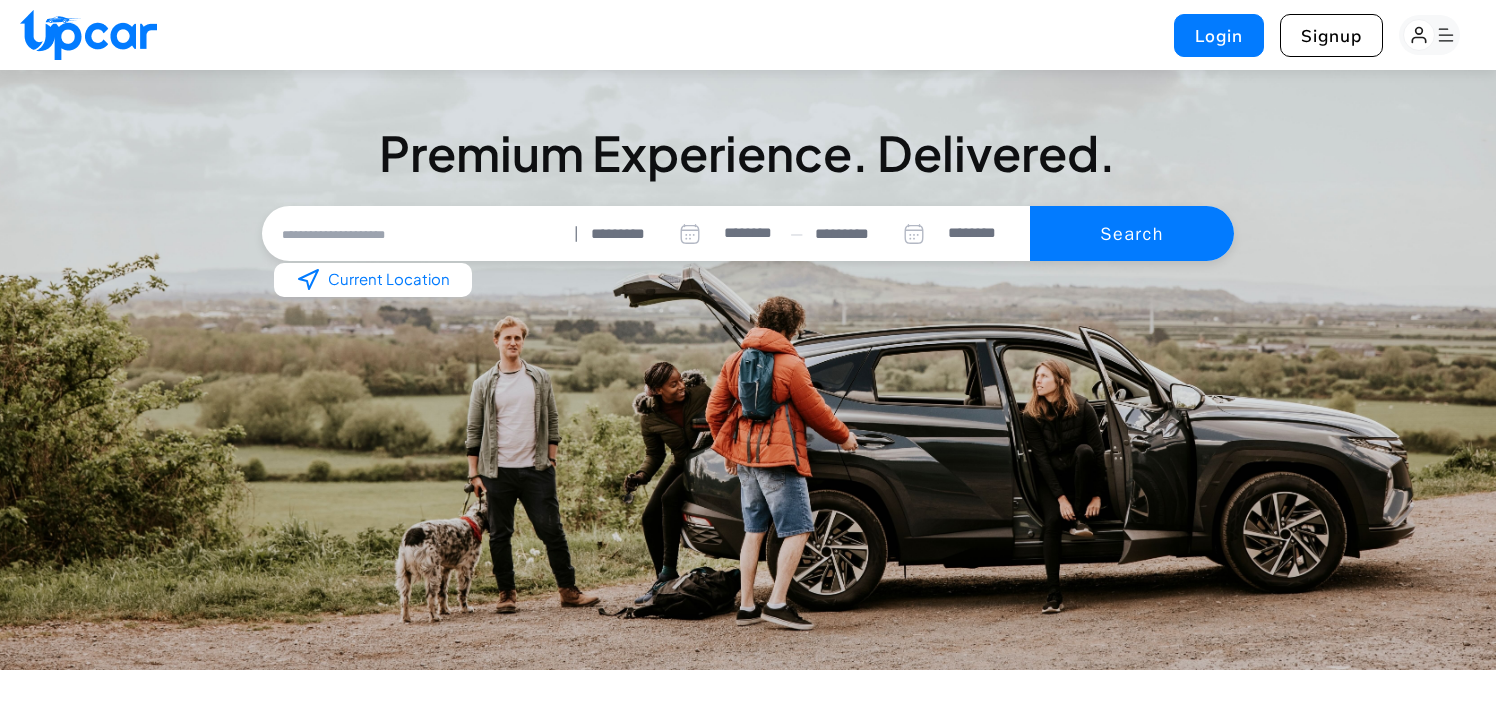 click on "Current Location" at bounding box center [373, 280] 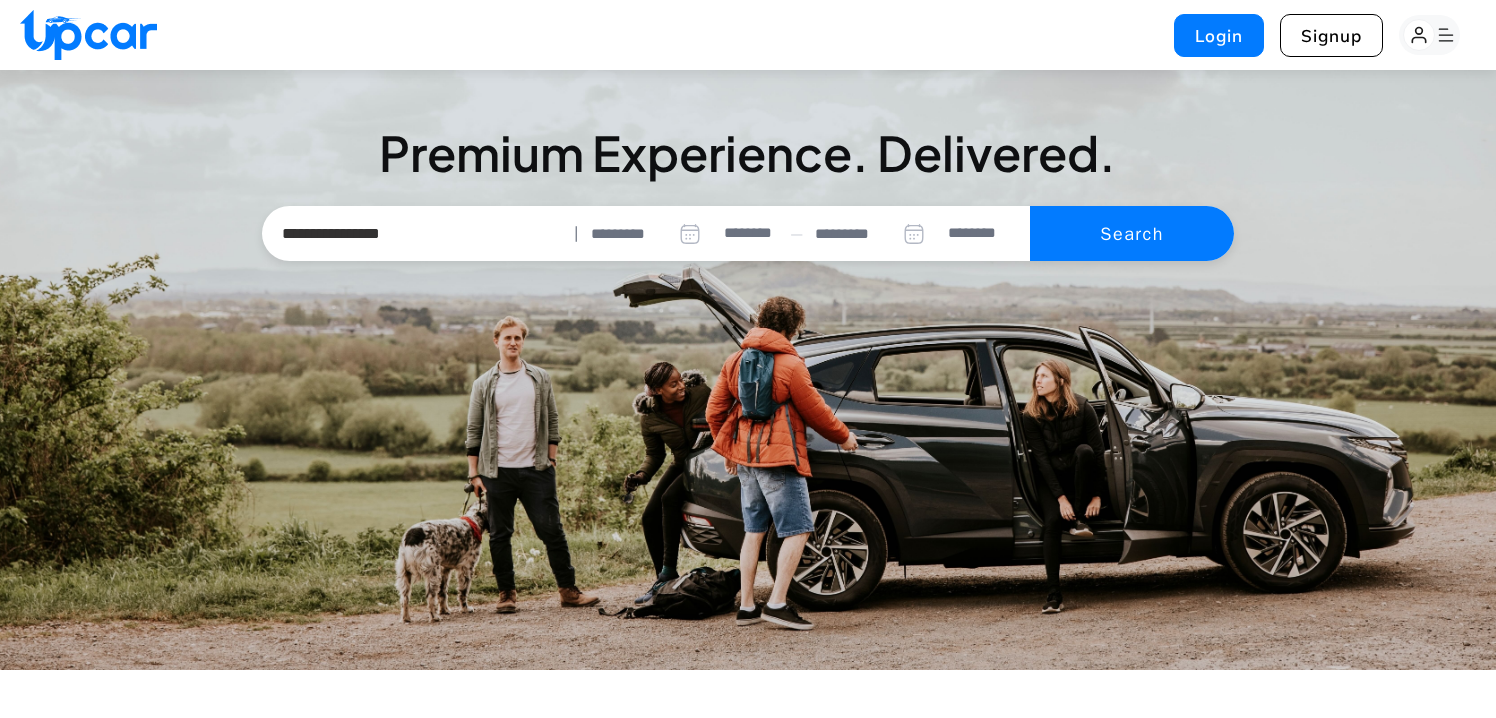 click on "**********" at bounding box center [417, 234] 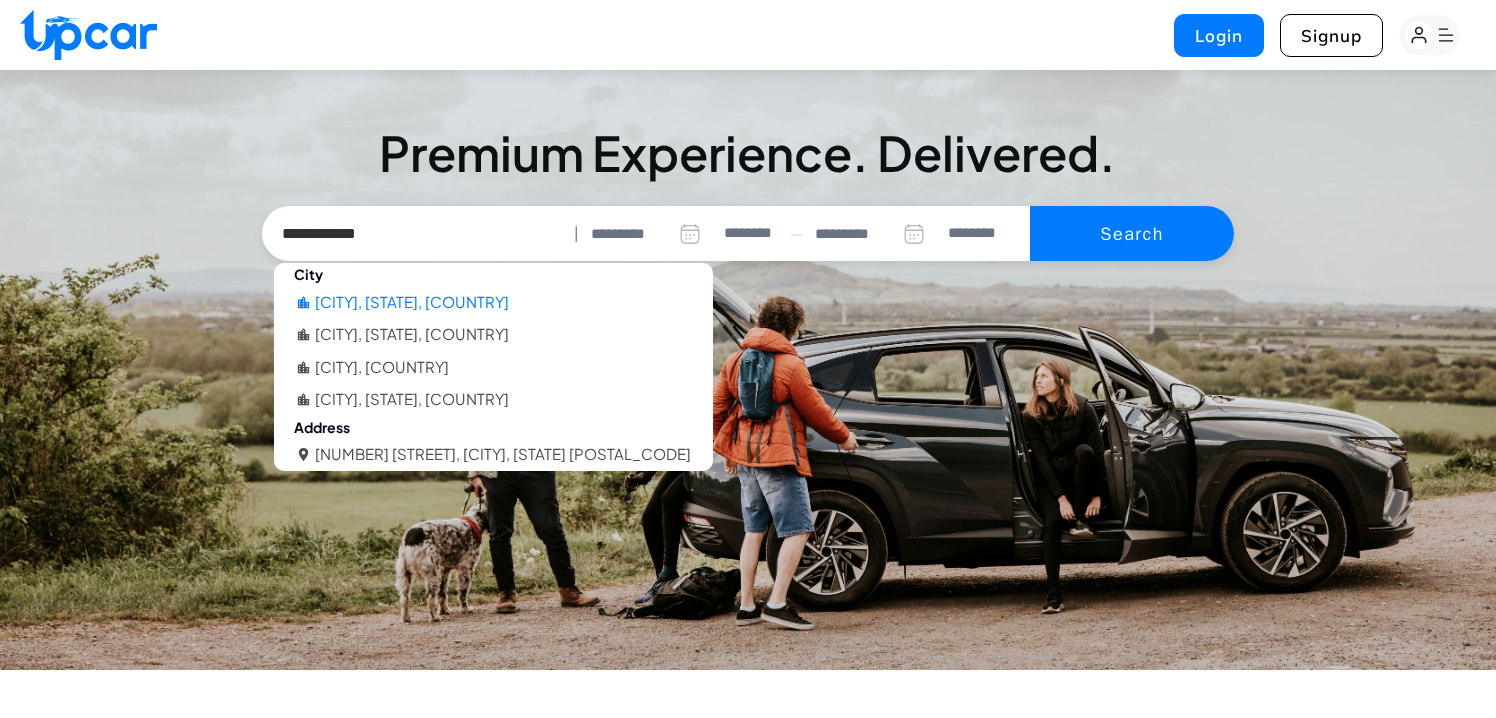 click on "Santa Clara, CA, USA" at bounding box center (412, 302) 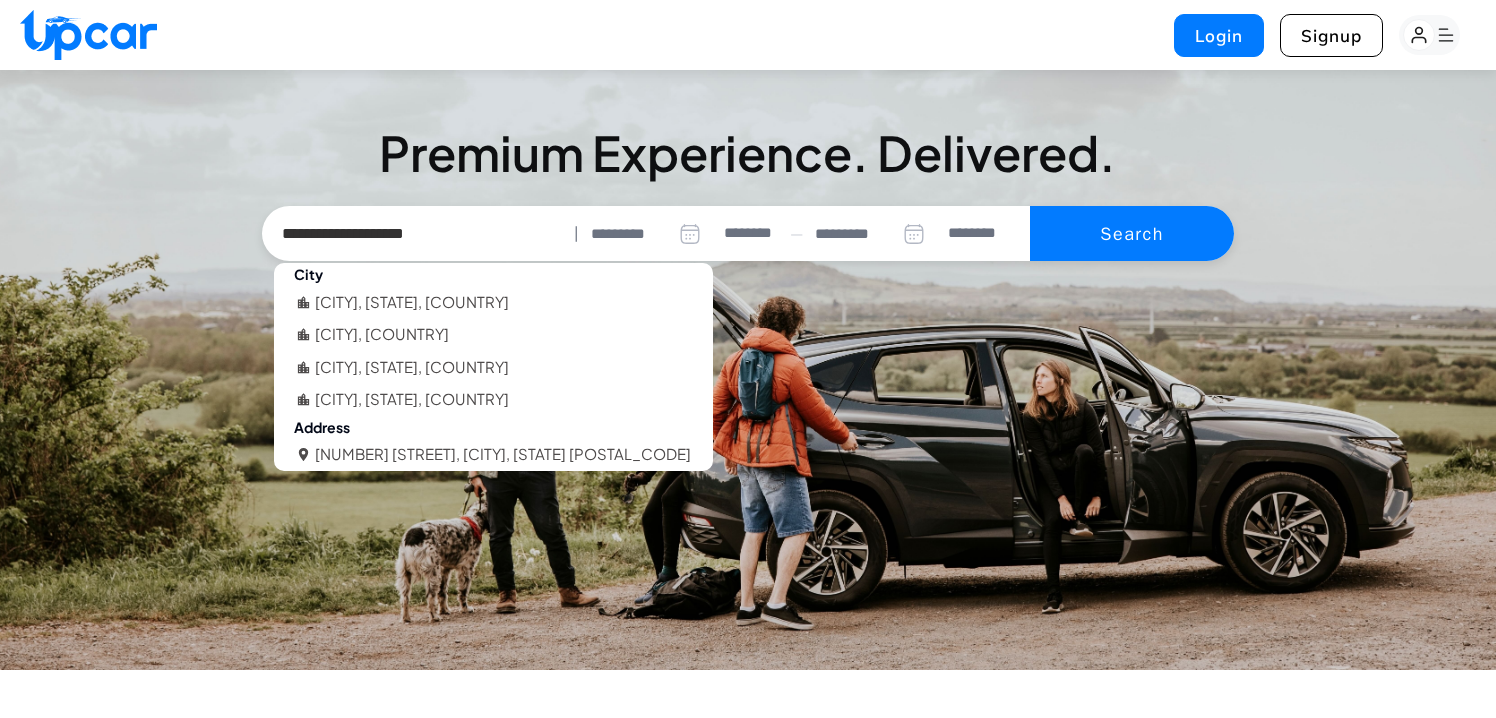 click on "*********" at bounding box center (651, 234) 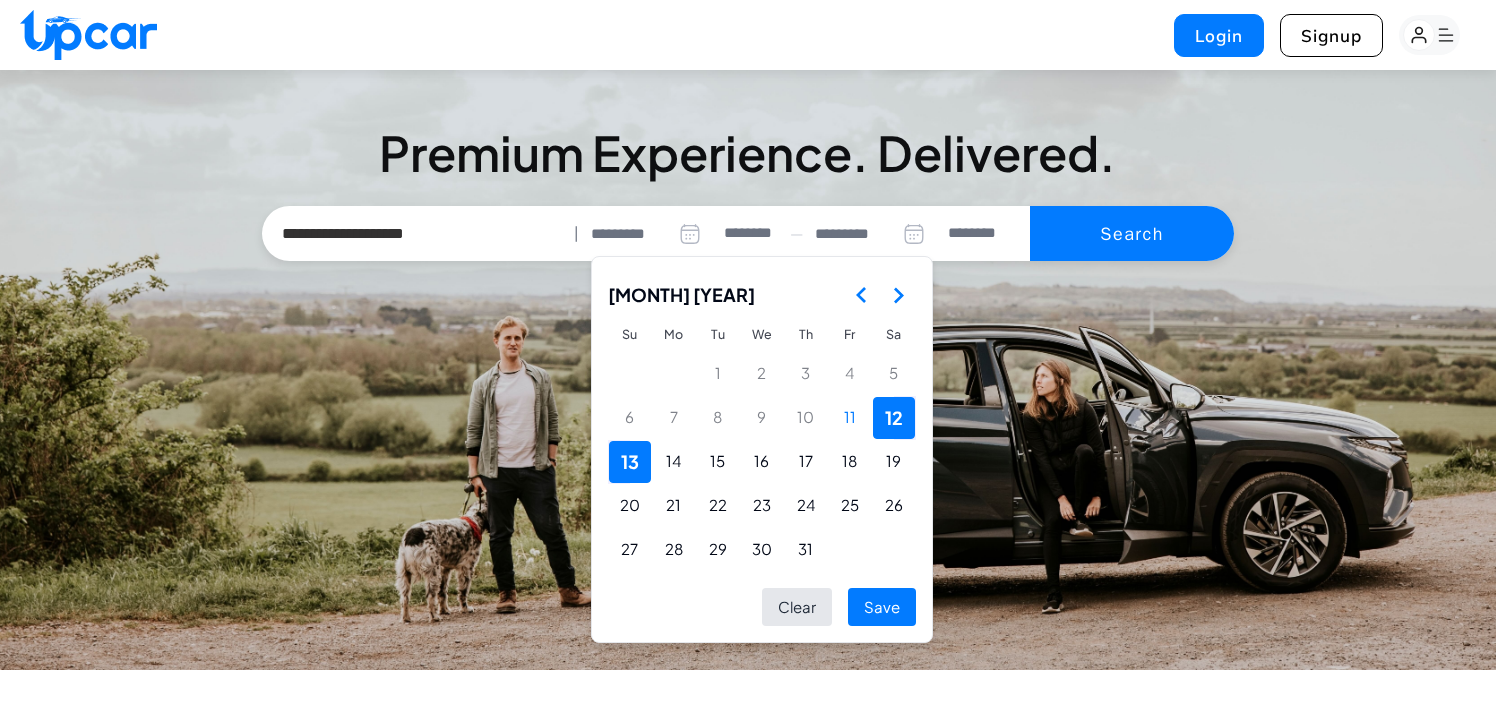 click on "Premium Experience. Delivered." at bounding box center [748, 153] 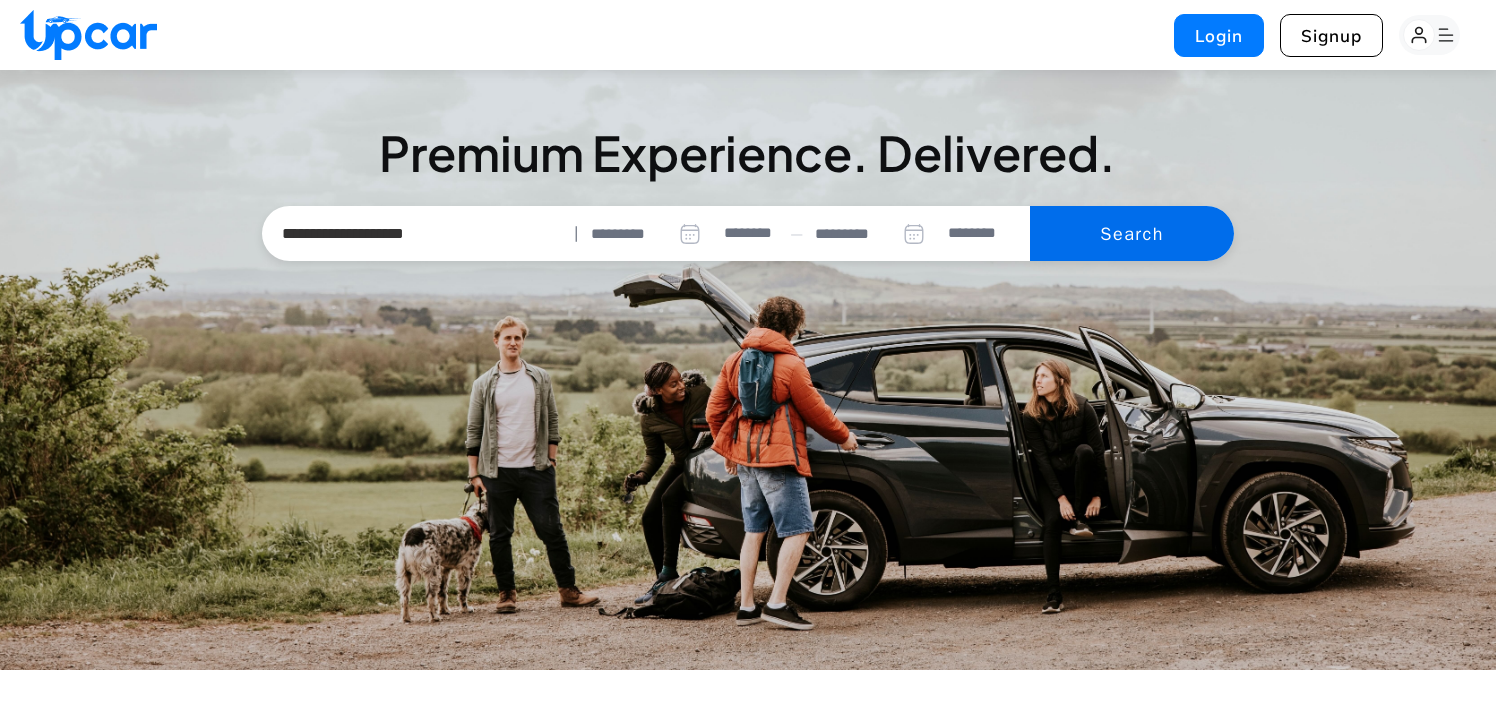 click on "Search" at bounding box center [1132, 234] 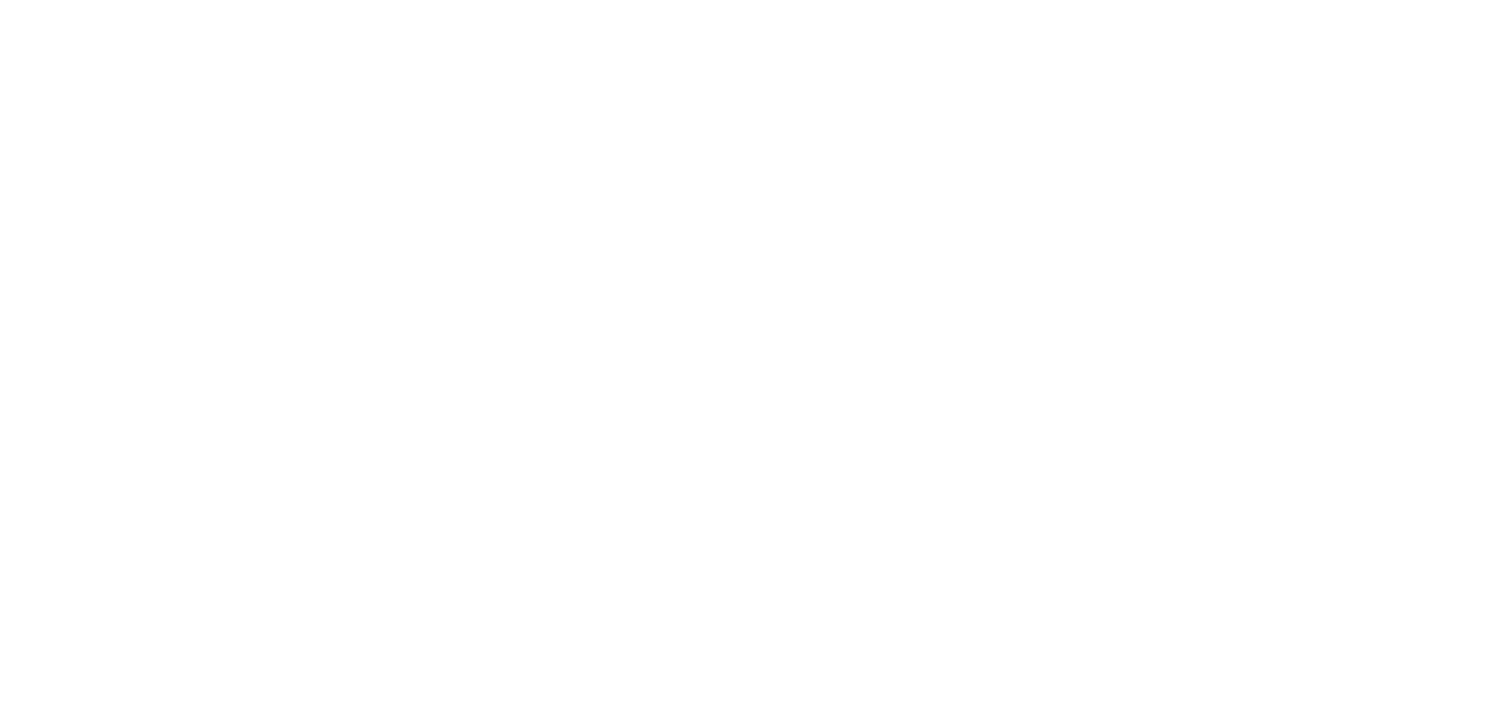 select on "********" 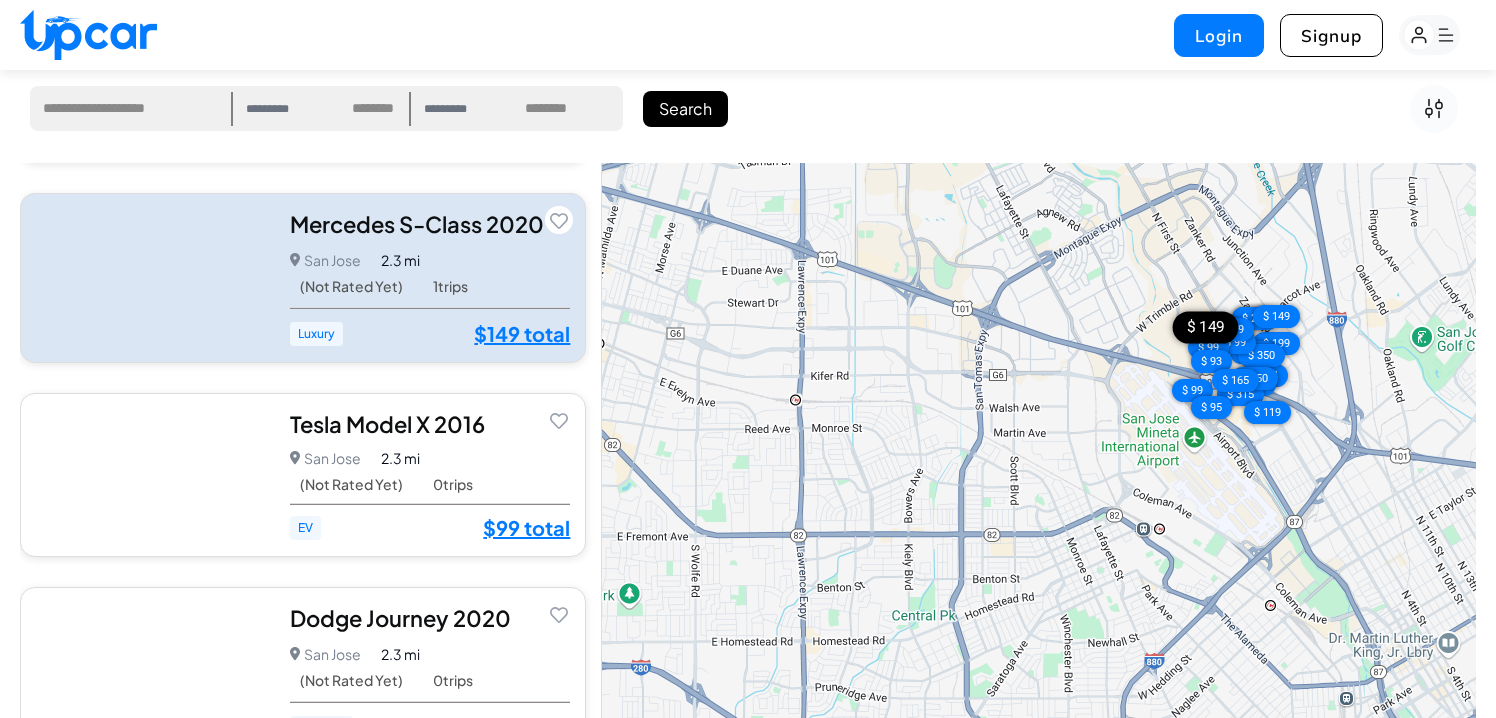 scroll, scrollTop: 2517, scrollLeft: 0, axis: vertical 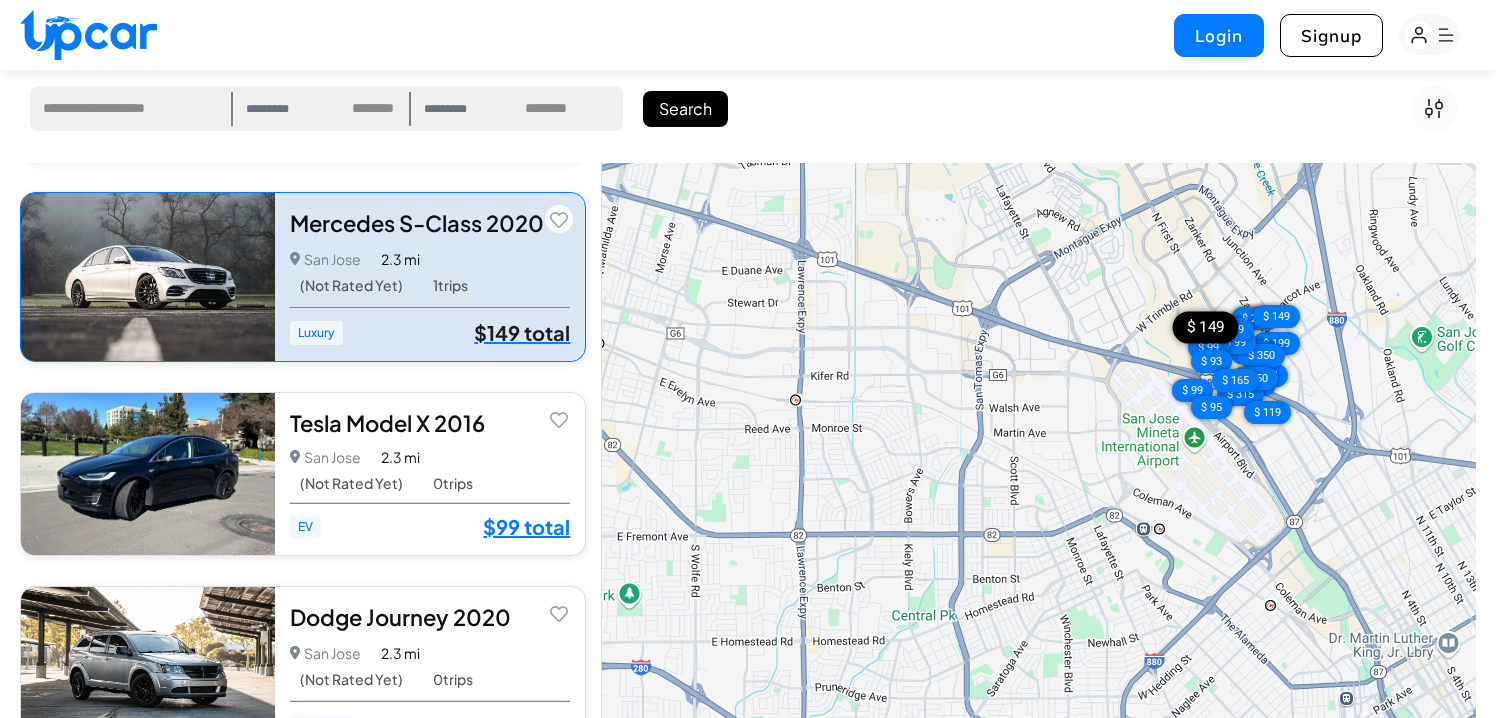 click on "$149 total" at bounding box center [522, 333] 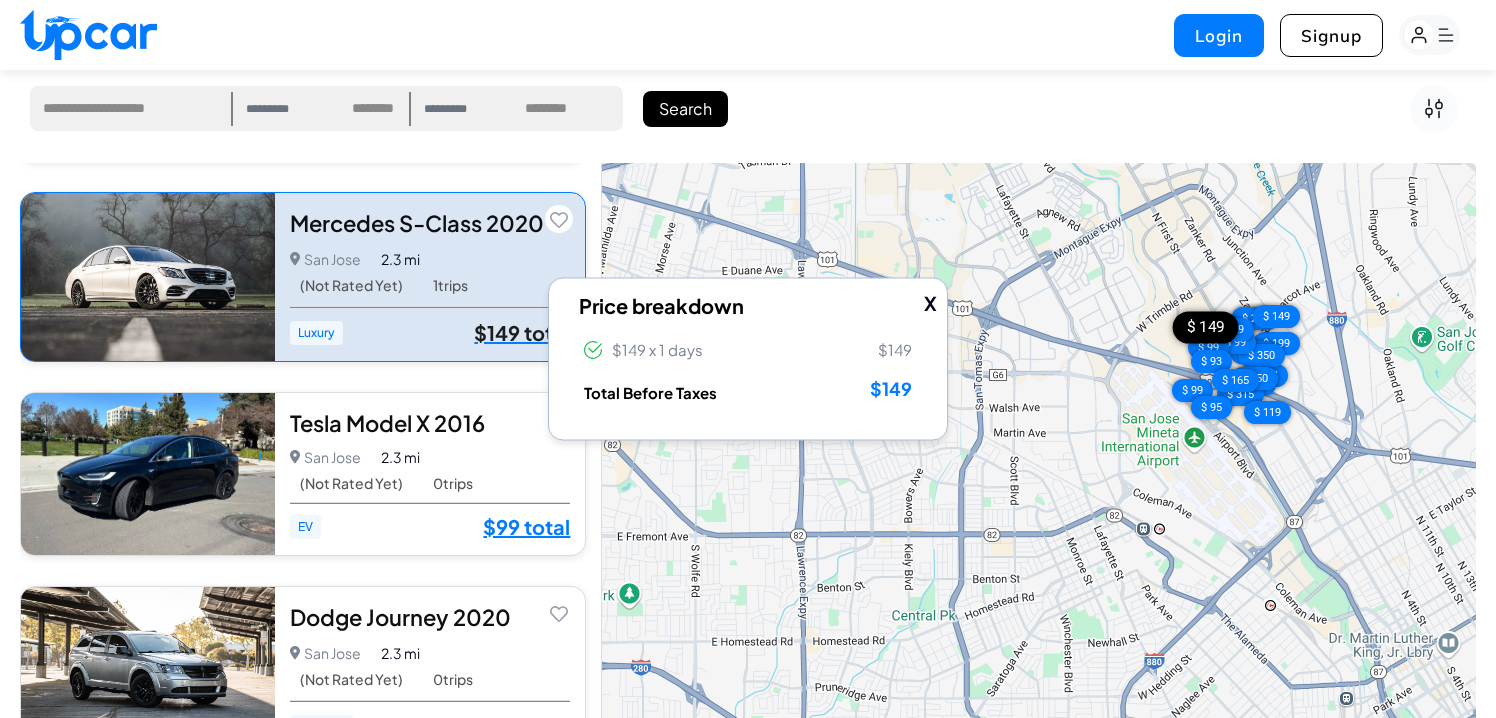 scroll, scrollTop: 2517, scrollLeft: 0, axis: vertical 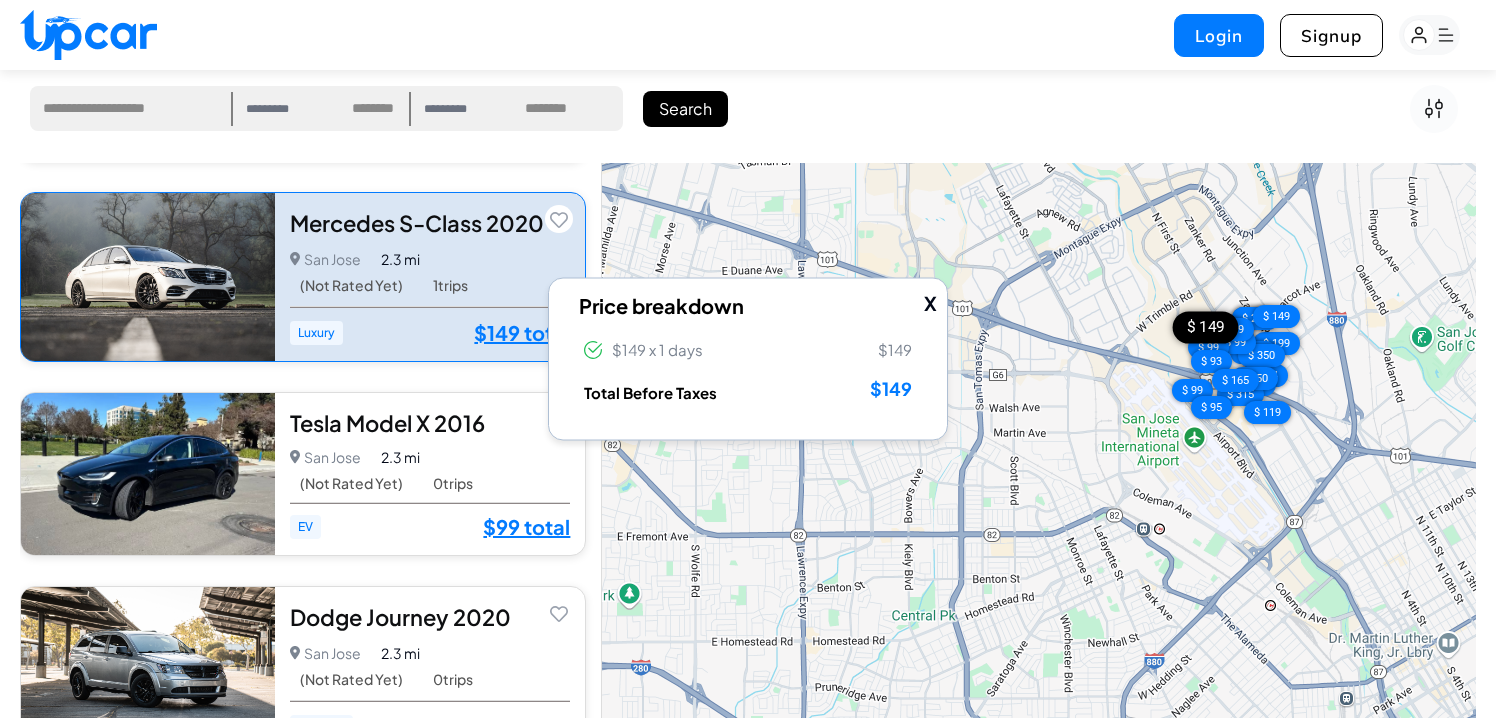 click on "Luxury $149 total $149   total" at bounding box center [430, 333] 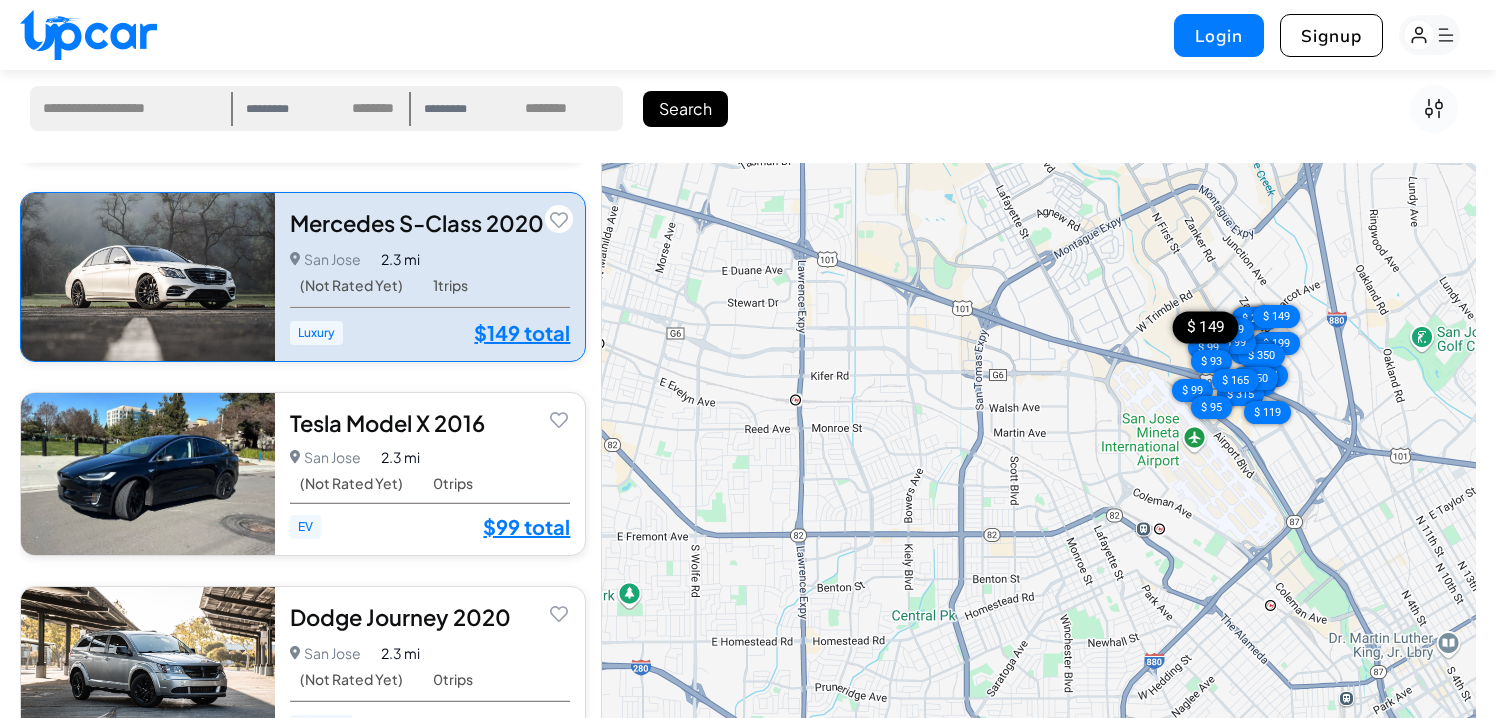 scroll, scrollTop: 2517, scrollLeft: 0, axis: vertical 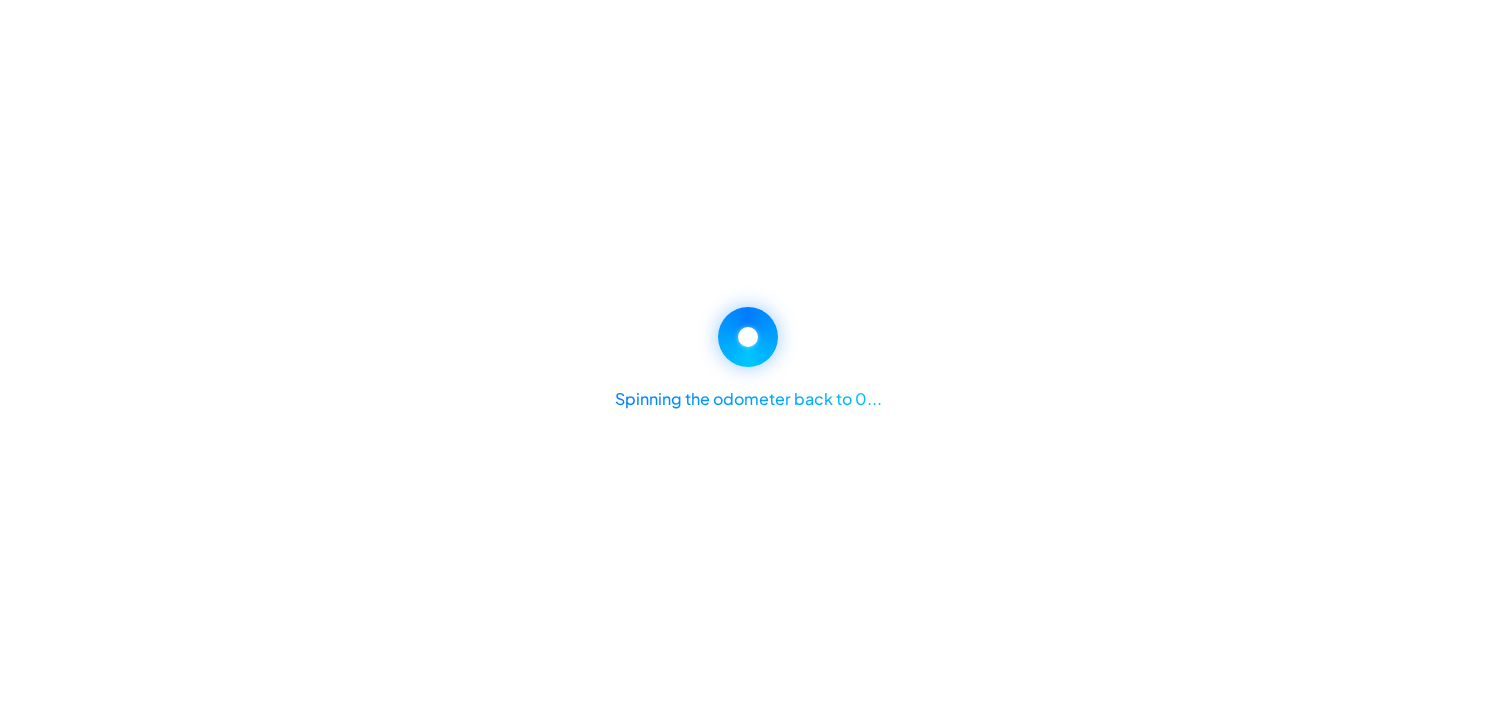 select on "********" 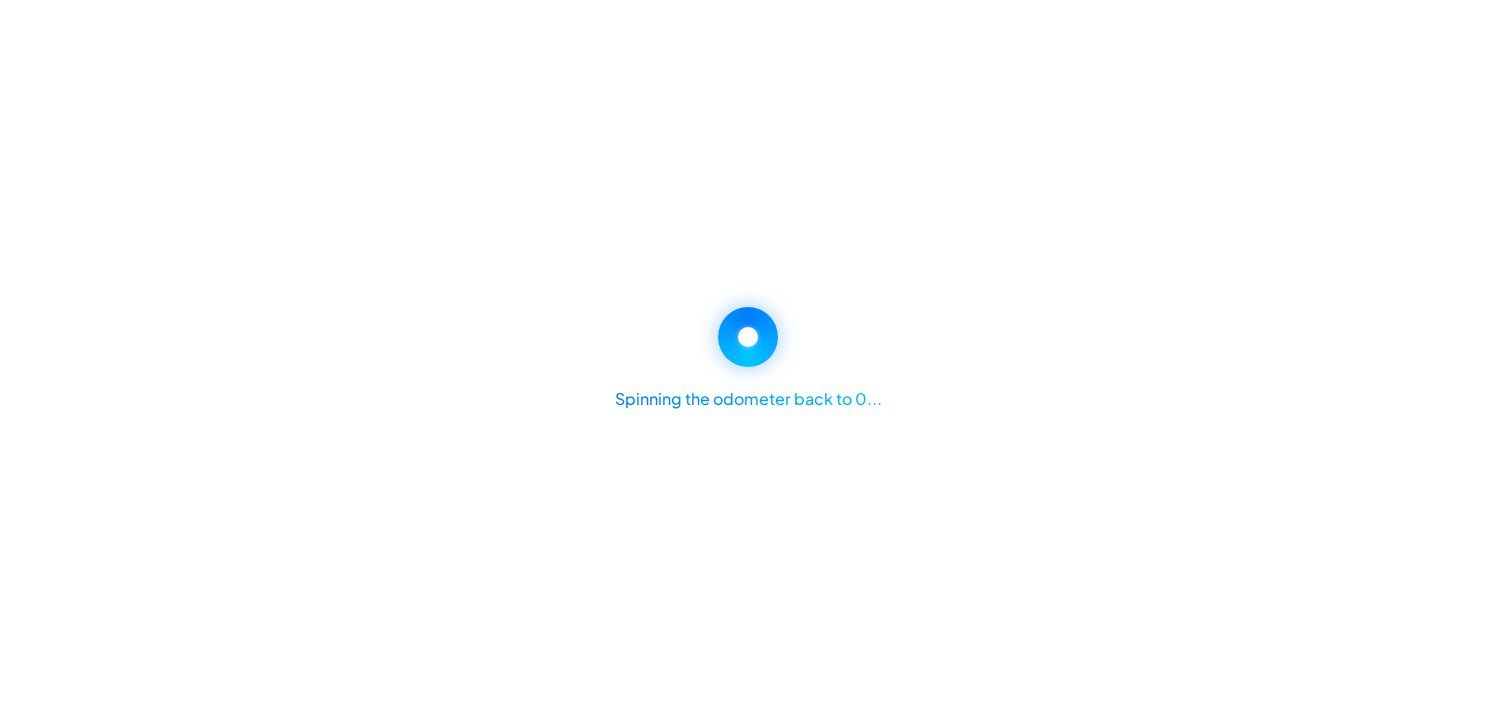 select on "********" 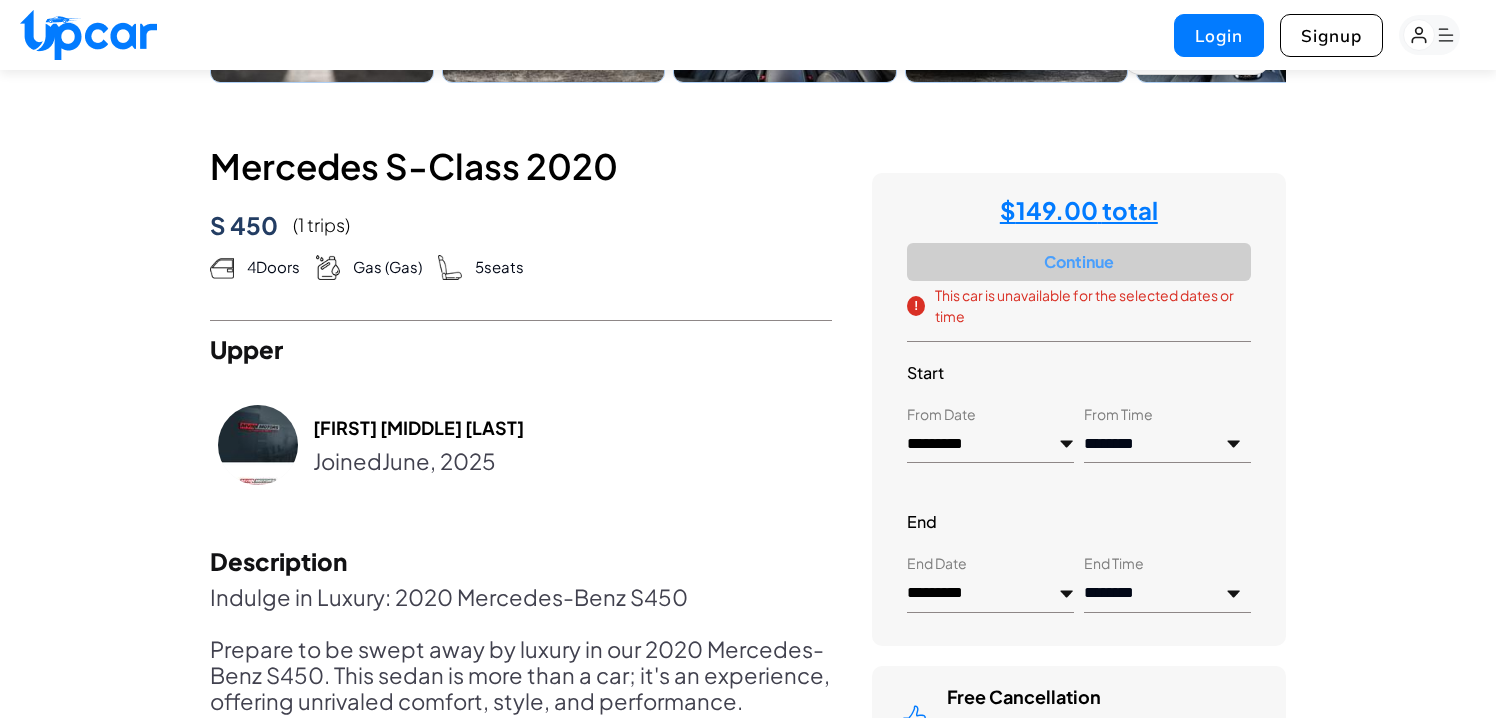 scroll, scrollTop: 802, scrollLeft: 0, axis: vertical 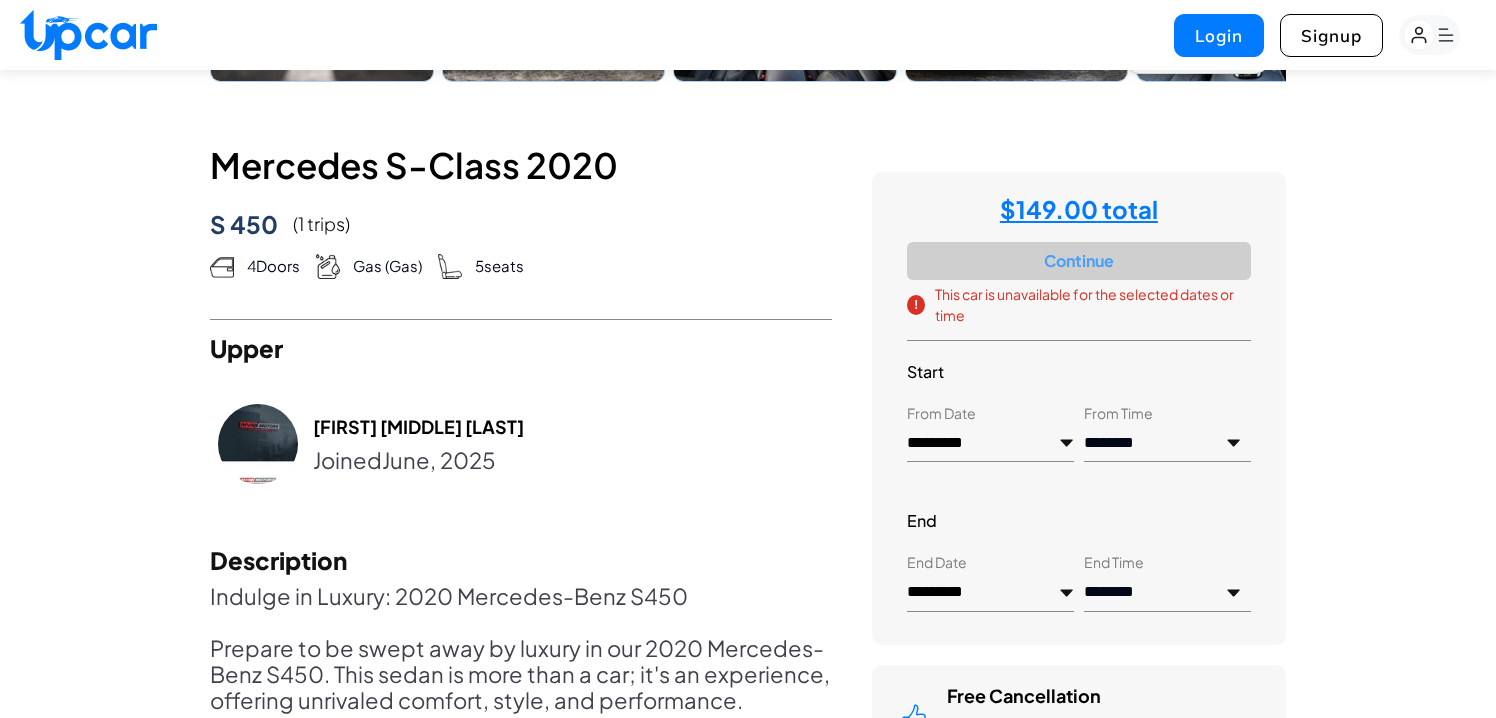 click 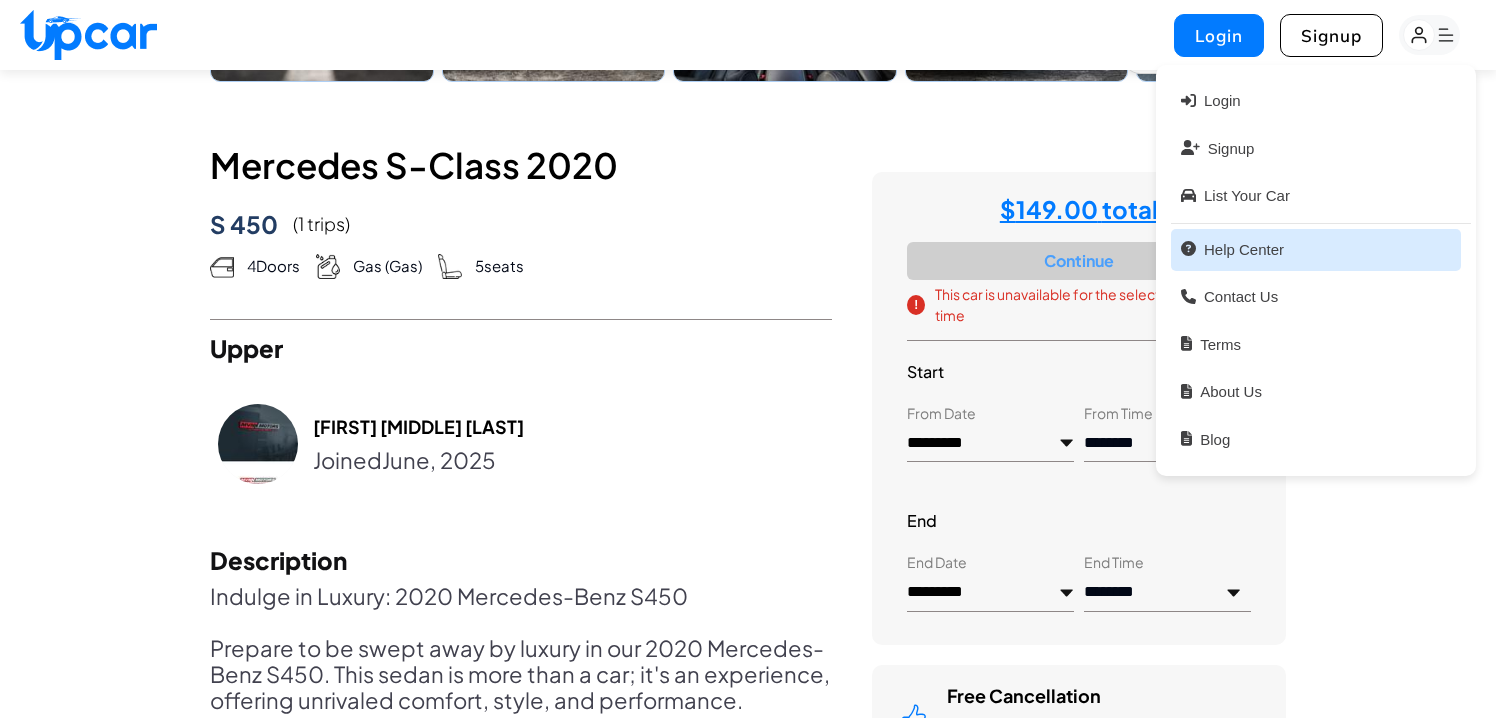 click on "Help Center" at bounding box center (1316, 250) 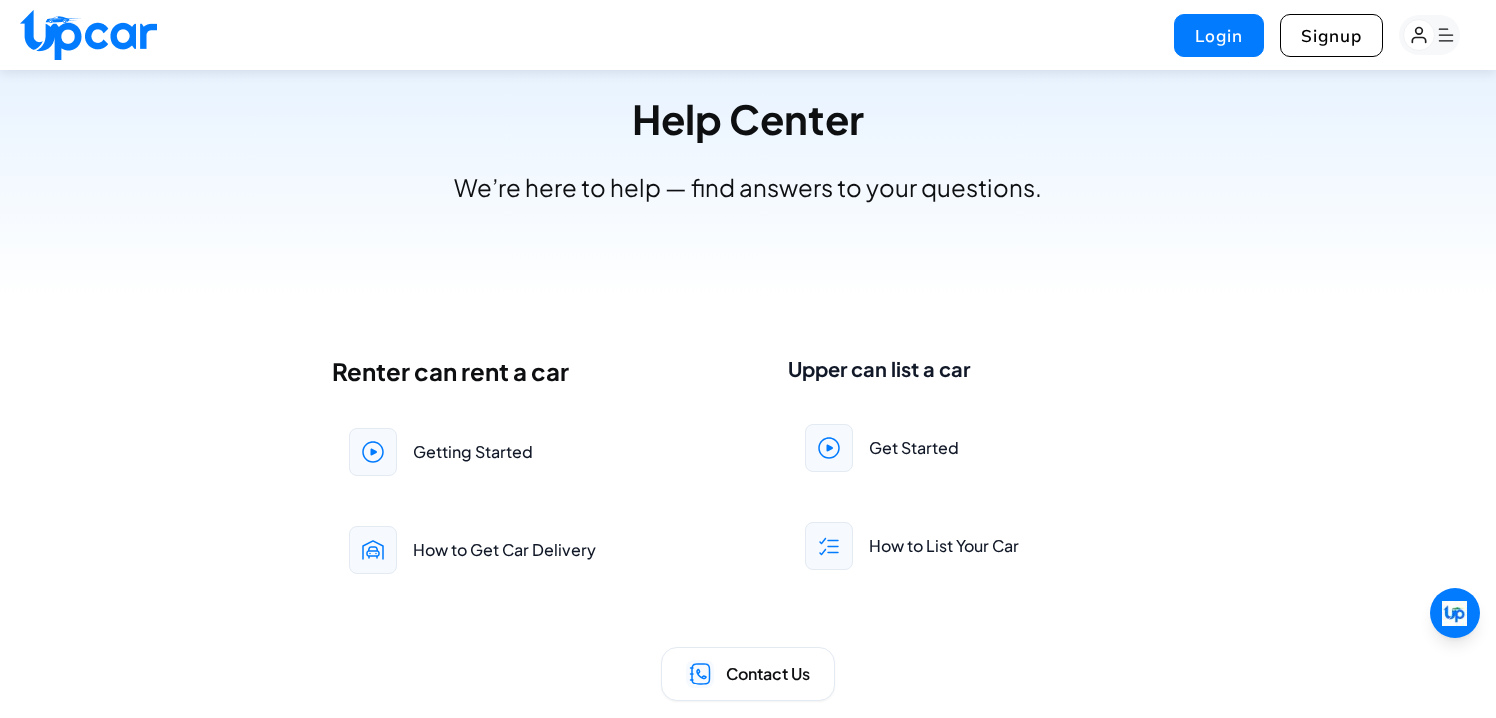 scroll, scrollTop: 82, scrollLeft: 0, axis: vertical 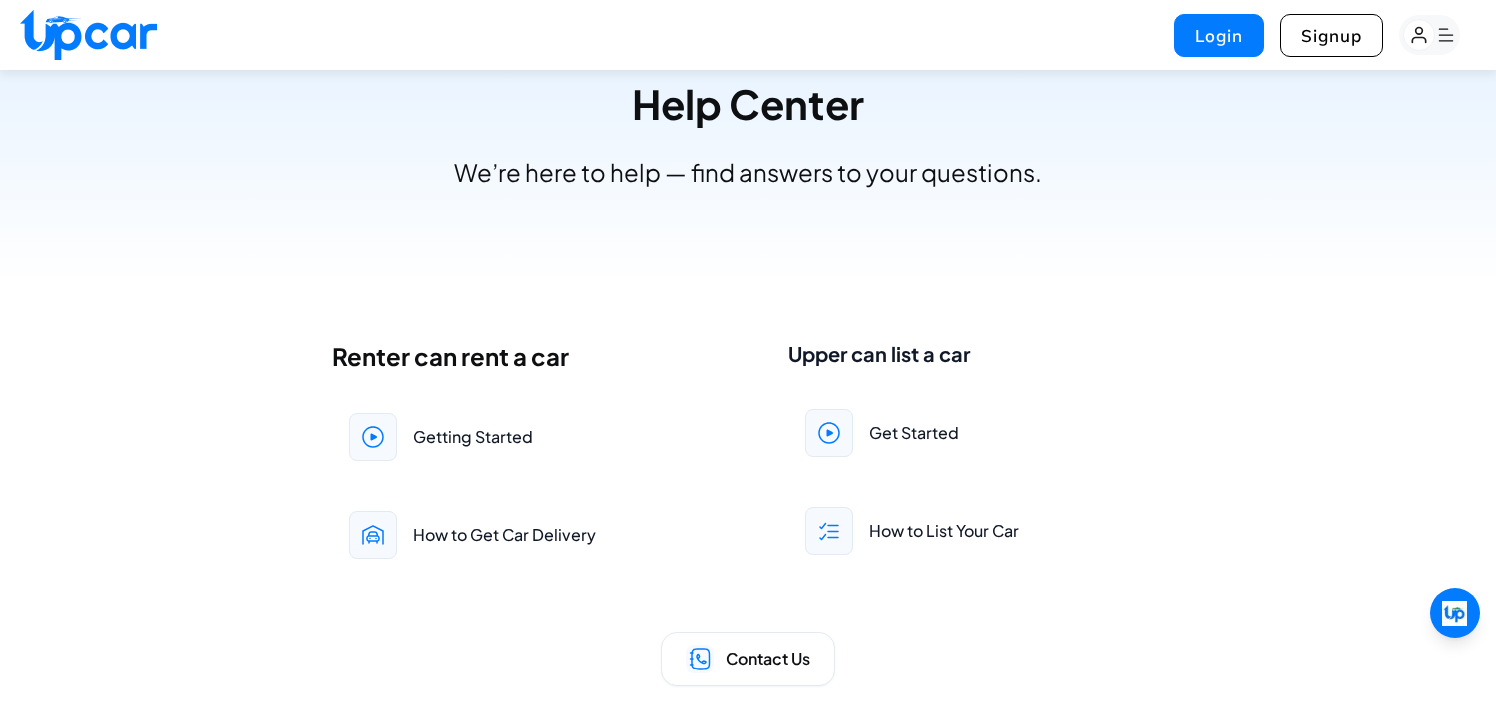click 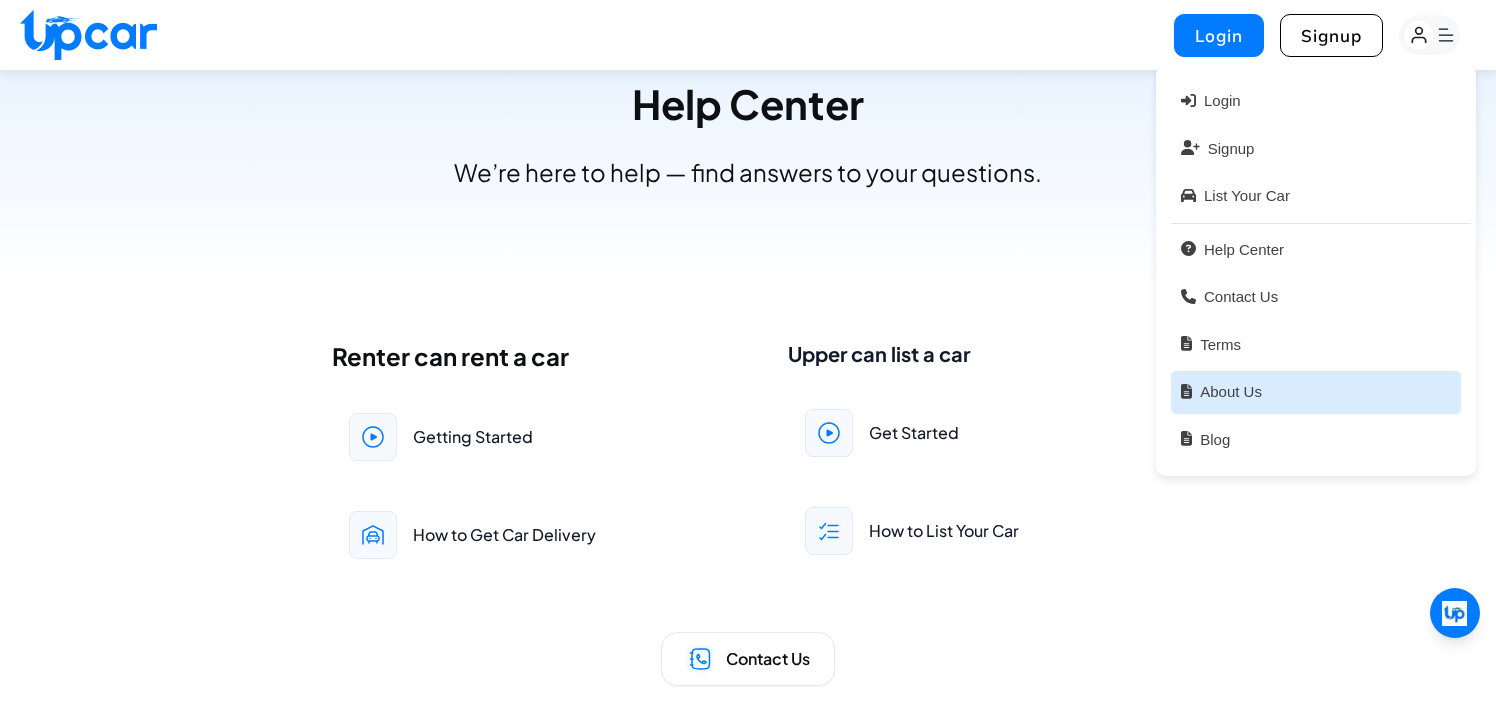 click on "About Us" at bounding box center (1316, 392) 